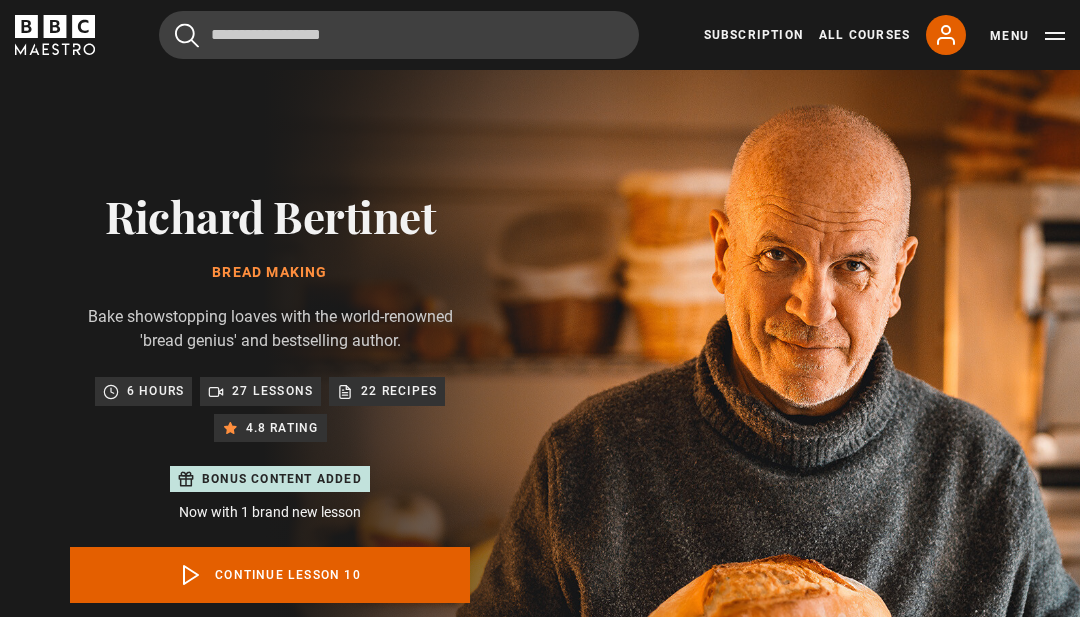 scroll, scrollTop: 891, scrollLeft: 0, axis: vertical 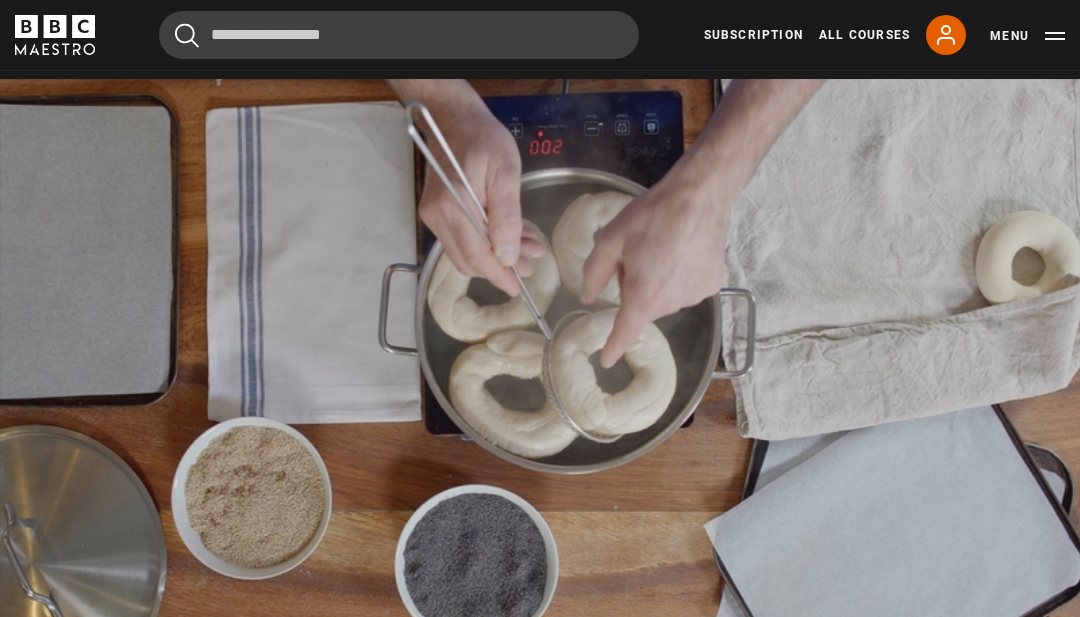 click on "Video Player is loading. Play Lesson Bagels 10s Skip Back 10 seconds Pause 10s Skip Forward 10 seconds Loaded :  3.74% Pause Mute Current Time  0:04 - Duration  19:59
[FIRST] [LAST]
Lesson 10
Bagels
1x Playback Rate 2x 1.5x 1x , selected 0.5x Captions captions off , selected English  Captions This is a modal window.
Lesson Completed
Up next
Burger buns
Cancel
Do you want to save this lesson?
Save lesson" at bounding box center [540, 383] 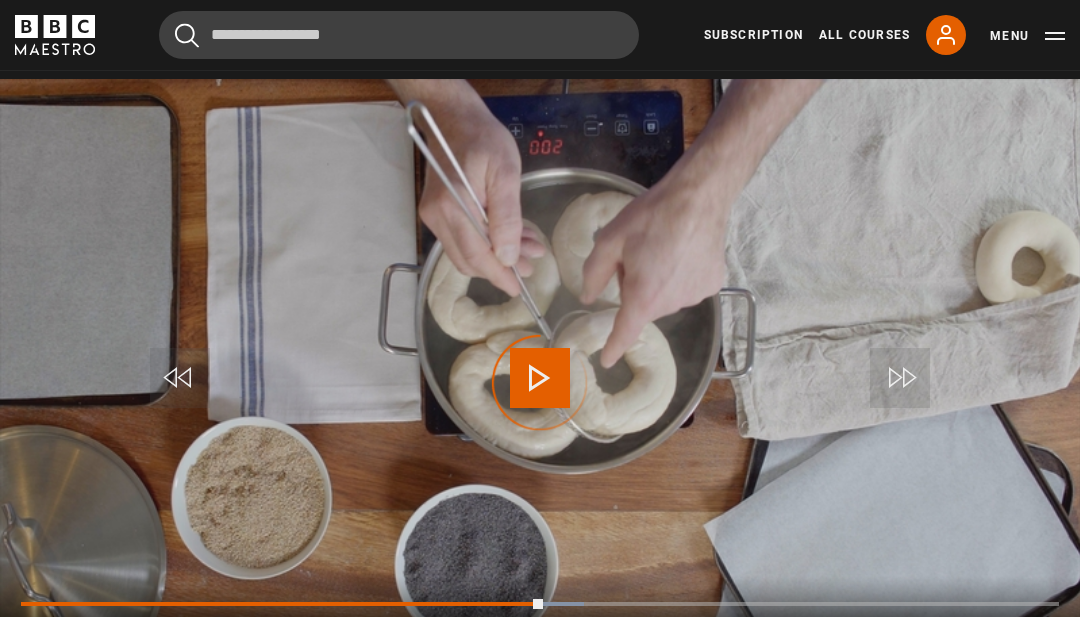 click at bounding box center [282, 604] 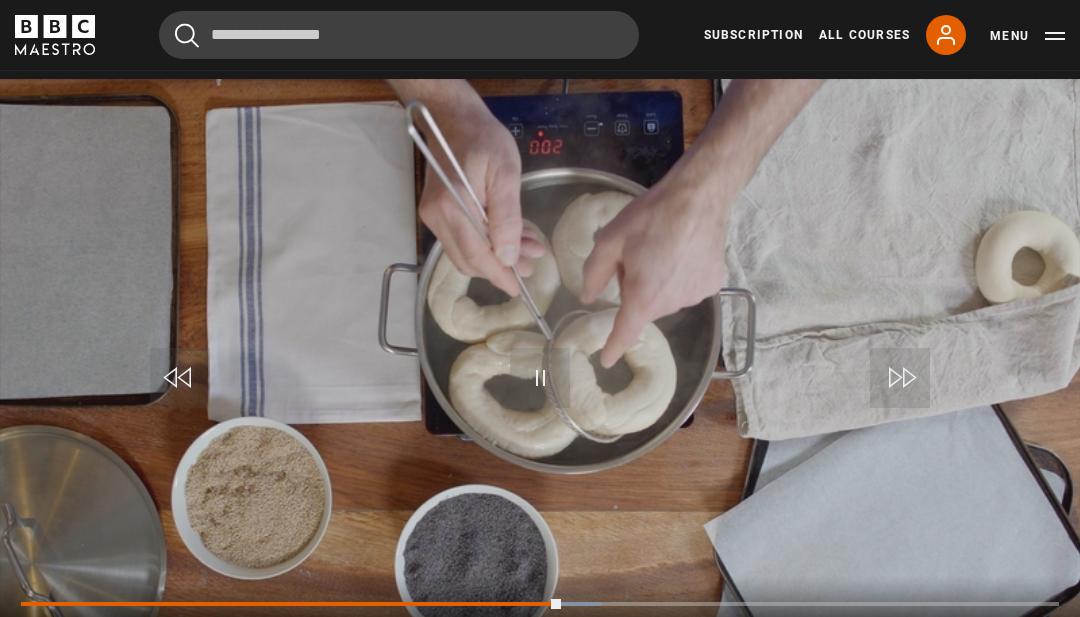 click on "Video Player is loading. Play Lesson Bagels 10s Skip Back 10 seconds Pause 10s Skip Forward 10 seconds Loaded :  55.95% Pause Mute Current Time  10:23 - Duration  19:59
[FIRST] [LAST]
Lesson 10
Bagels
1x Playback Rate 2x 1.5x 1x , selected 0.5x Captions captions off , selected English  Captions This is a modal window.
Lesson Completed
Up next
Burger buns
Cancel
Do you want to save this lesson?
Save lesson" at bounding box center [540, 383] 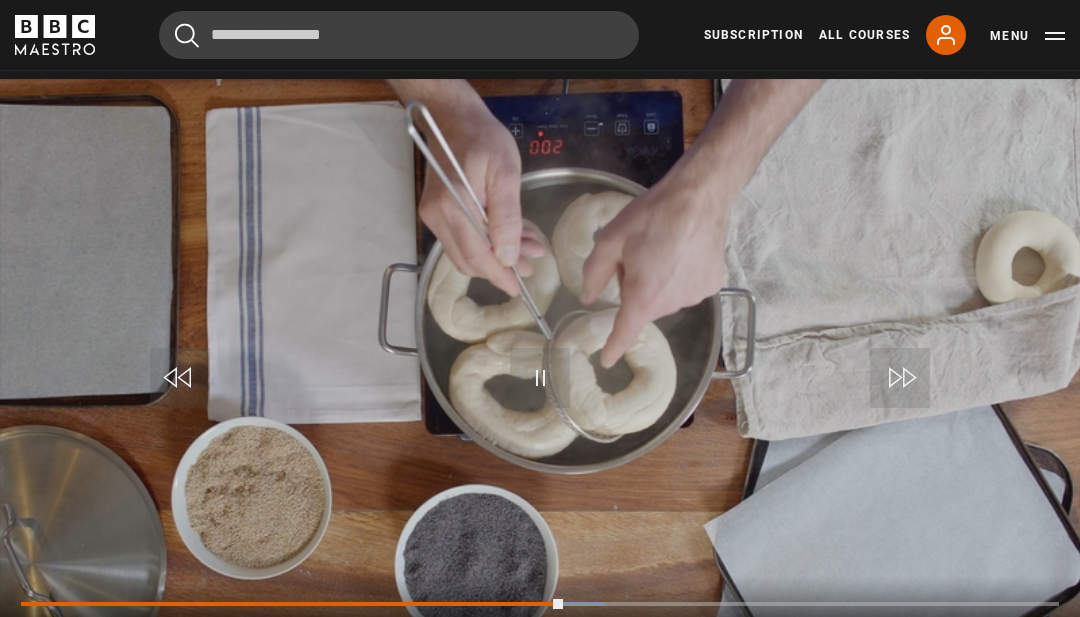 click on "10s Skip Back 10 seconds Pause 10s Skip Forward 10 seconds Loaded :  56.28% Pause Mute Current Time  10:25 - Duration  19:59
[FIRST] [LAST]
Lesson 10
Bagels
1x Playback Rate 2x 1.5x 1x , selected 0.5x Captions captions off , selected English  Captions" at bounding box center (540, 631) 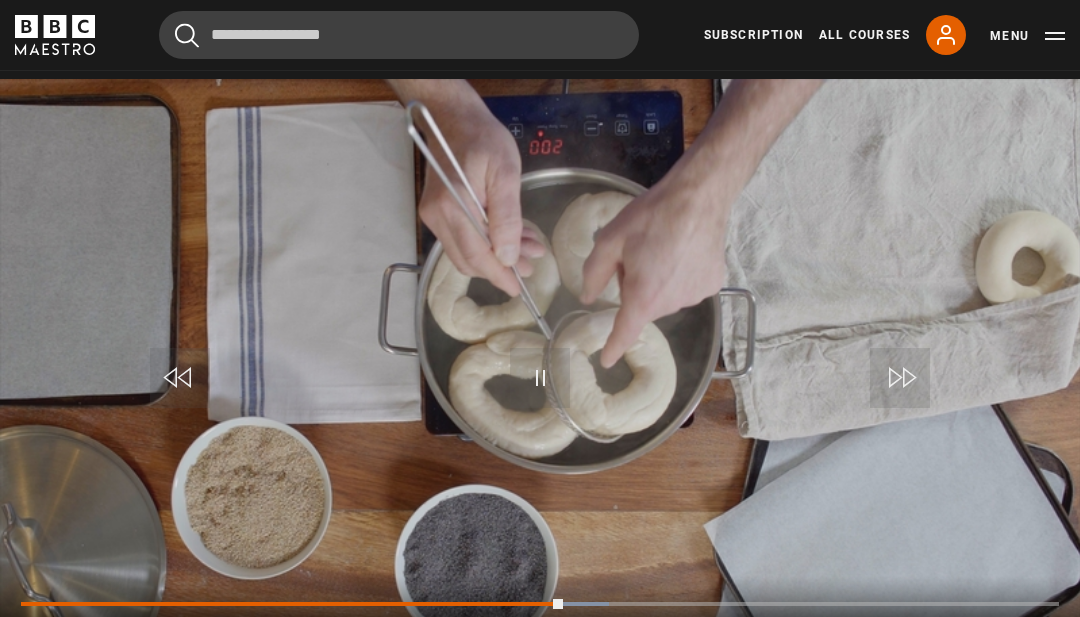 click on "10s Skip Back 10 seconds Pause 10s Skip Forward 10 seconds Loaded :  56.69% Pause Mute Current Time  10:26 - Duration  19:59
[FIRST] [LAST]
Lesson 10
Bagels
1x Playback Rate 2x 1.5x 1x , selected 0.5x Captions captions off , selected English  Captions" at bounding box center (540, 631) 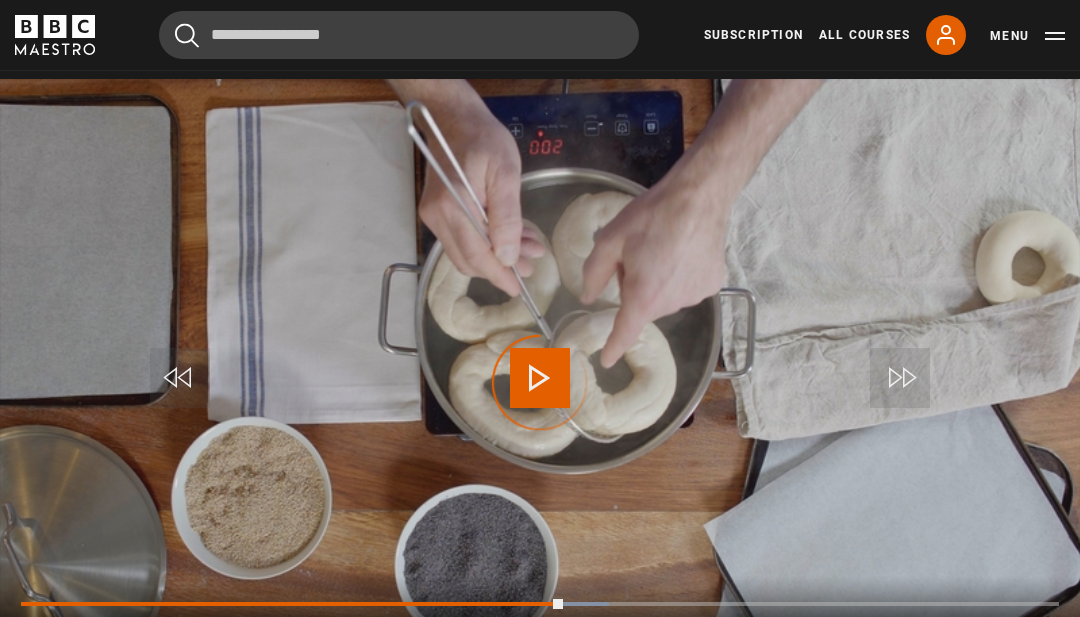 click at bounding box center (292, 604) 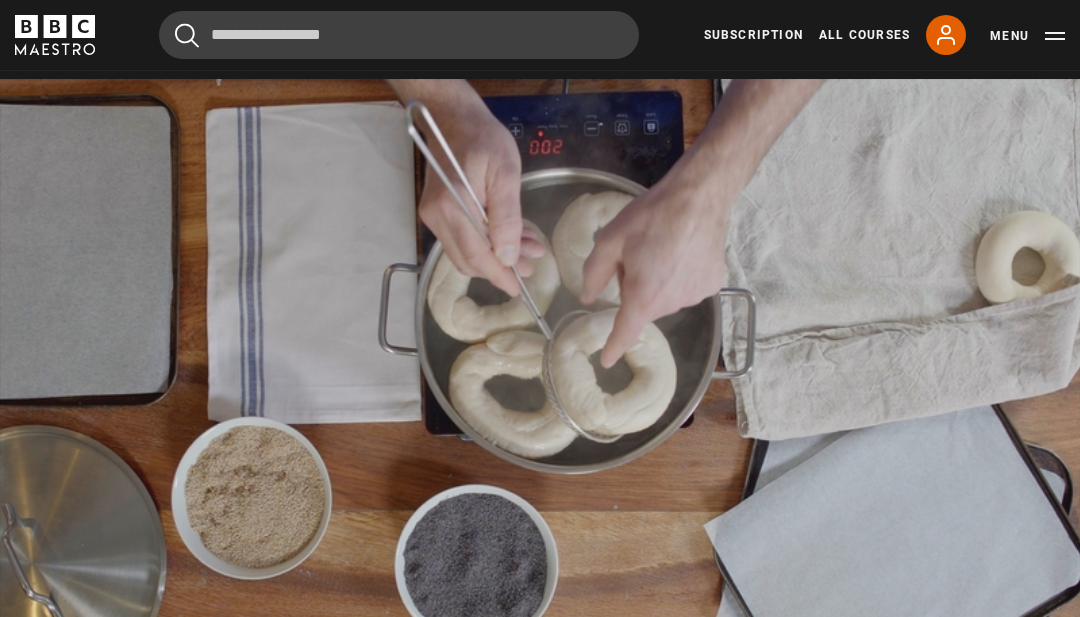 click on "Video Player is loading. Play Lesson Bagels 10s Skip Back 10 seconds Pause 10s Skip Forward 10 seconds Loaded :  55.98% Pause Mute Current Time  10:21 - Duration  19:59
[FIRST] [LAST]
Lesson 10
Bagels
1x Playback Rate 2x 1.5x 1x , selected 0.5x Captions captions off , selected English  Captions This is a modal window.
Lesson Completed
Up next
Burger buns
Cancel
Do you want to save this lesson?
Save lesson" at bounding box center [540, 383] 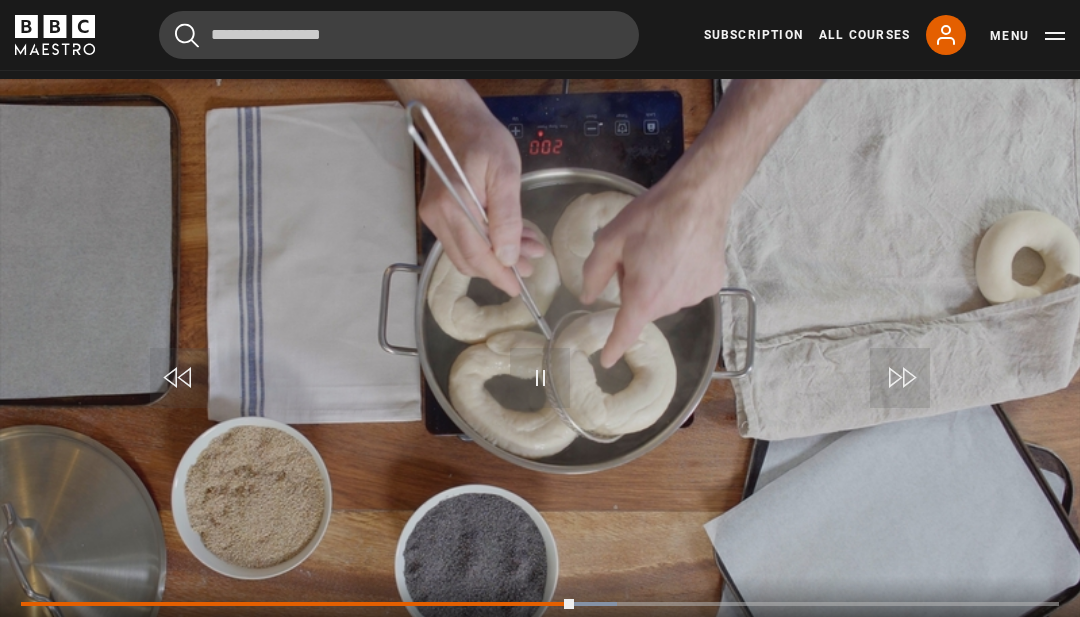 click at bounding box center [298, 604] 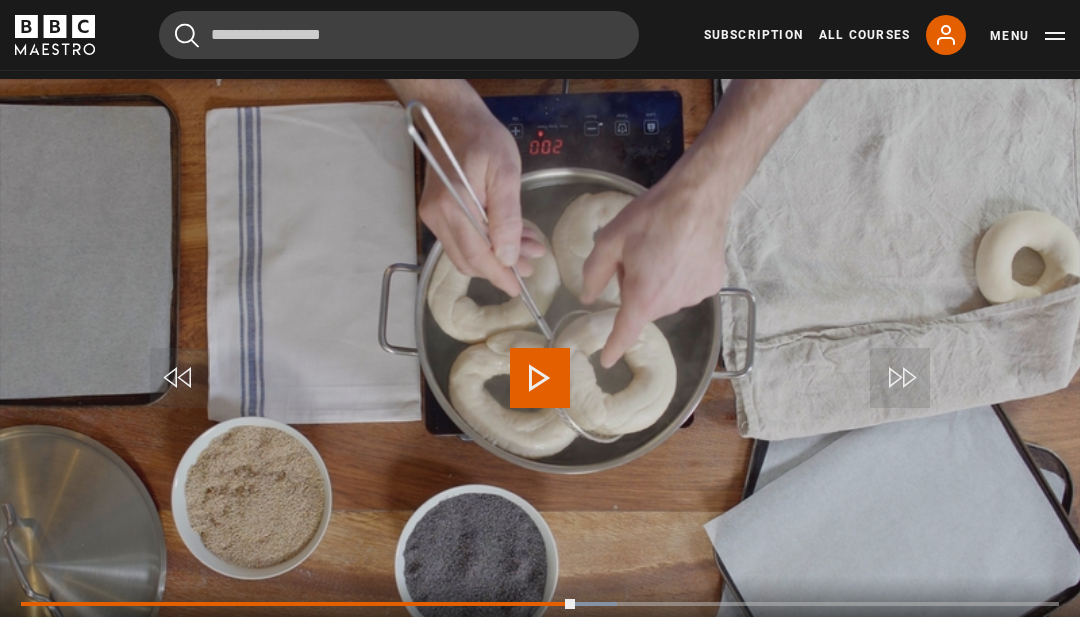 click at bounding box center [298, 604] 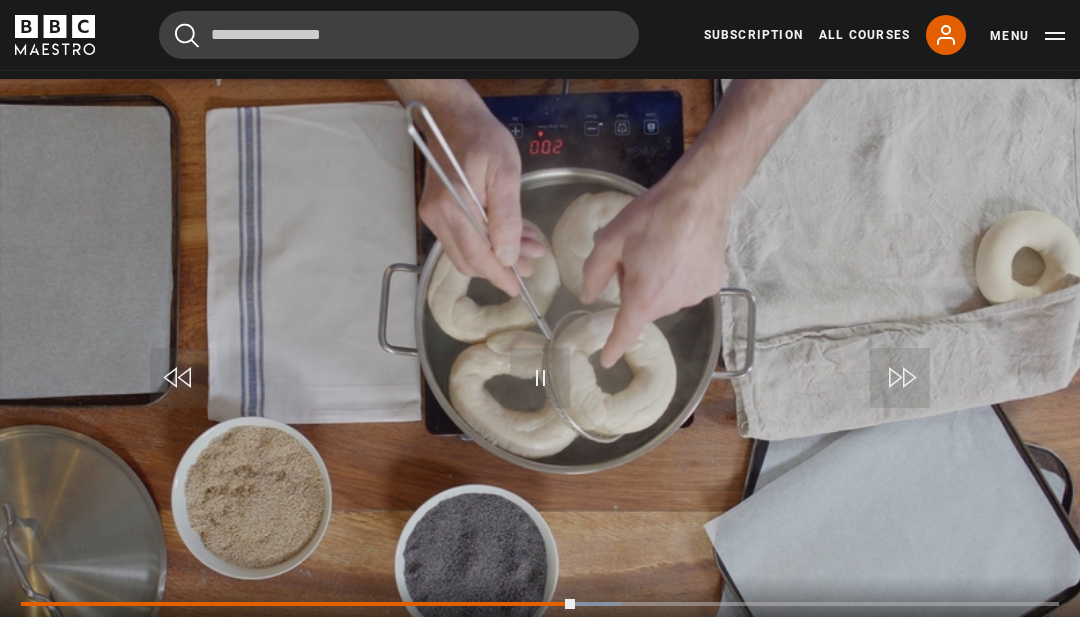 click on "10s Skip Back 10 seconds Pause 10s Skip Forward 10 seconds Loaded :  57.86% Pause Mute Current Time  10:40 - Duration  19:59
[FIRST] [LAST]
Lesson 10
Bagels
1x Playback Rate 2x 1.5x 1x , selected 0.5x Captions captions off , selected English  Captions" at bounding box center [540, 631] 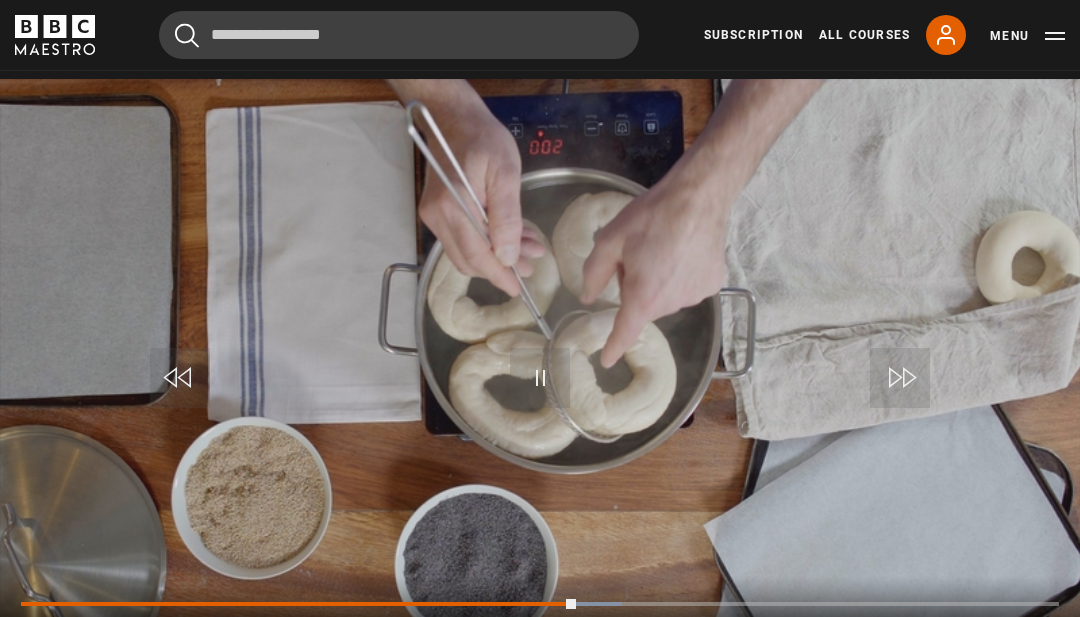 click at bounding box center [298, 604] 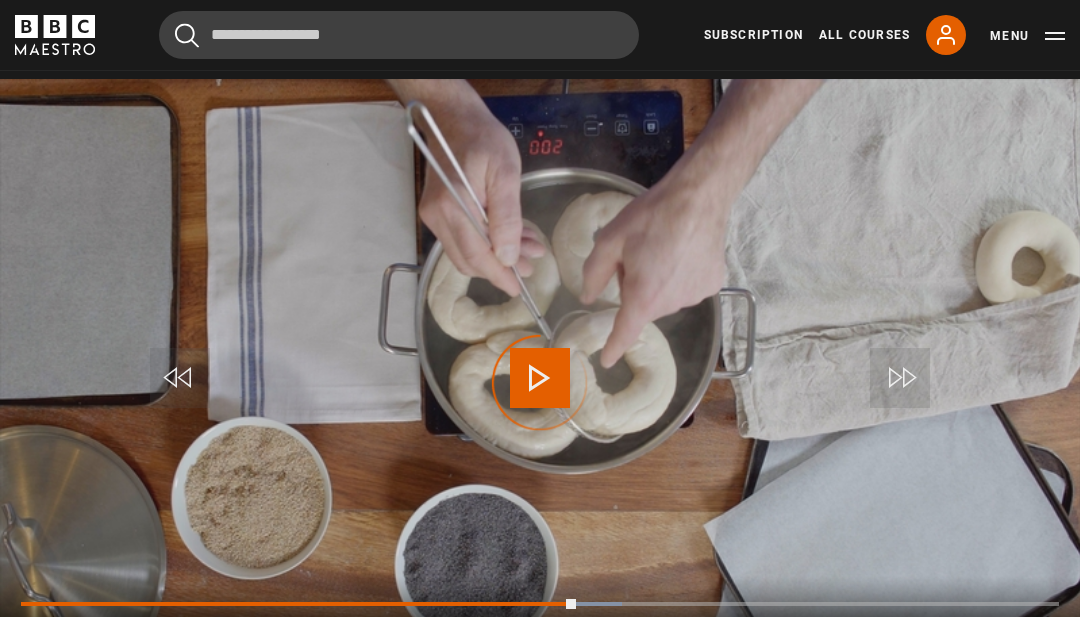 click at bounding box center (299, 604) 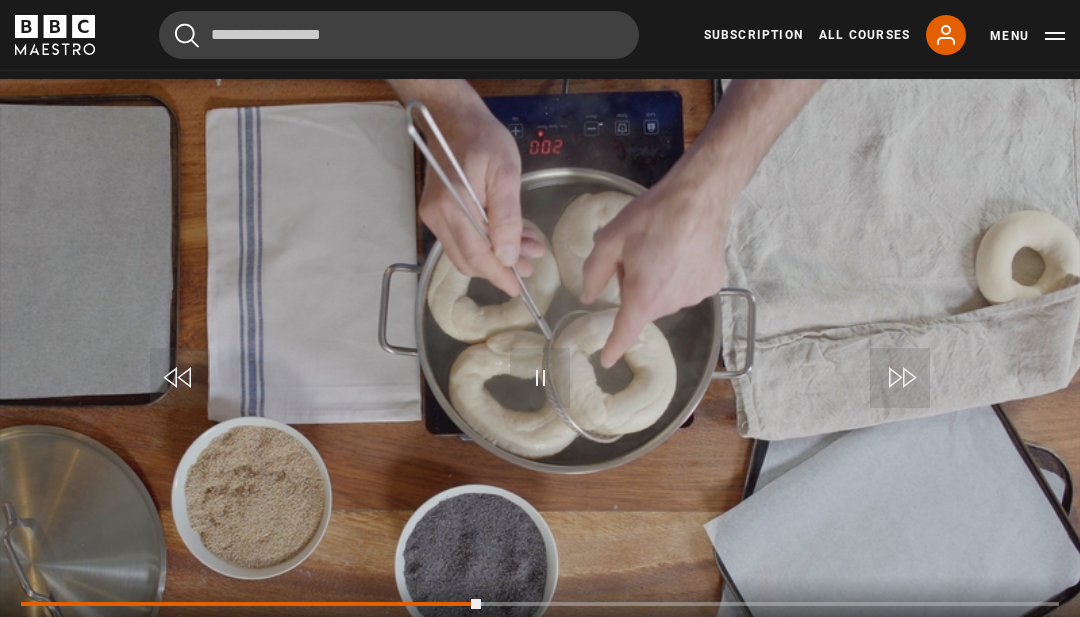 click on "10s Skip Back 10 seconds Pause 10s Skip Forward 10 seconds Loaded :  44.65% Pause Mute Current Time  8:51 - Duration  19:59
[FIRST] [LAST]
Lesson 10
Bagels
1x Playback Rate 2x 1.5x 1x , selected 0.5x Captions captions off , selected English  Captions" at bounding box center [540, 631] 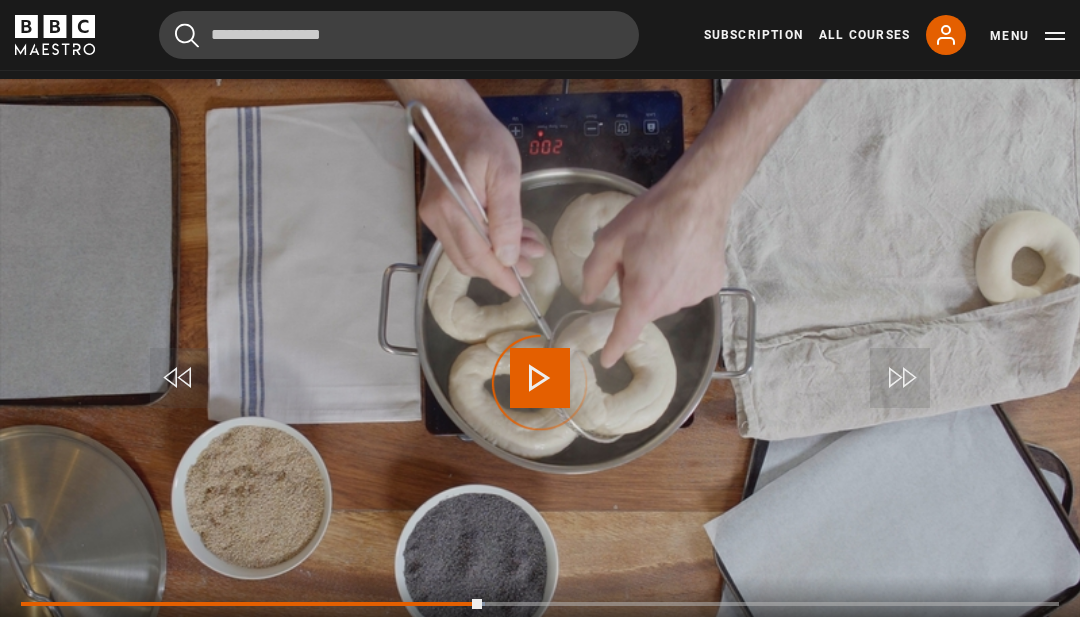 click at bounding box center [251, 604] 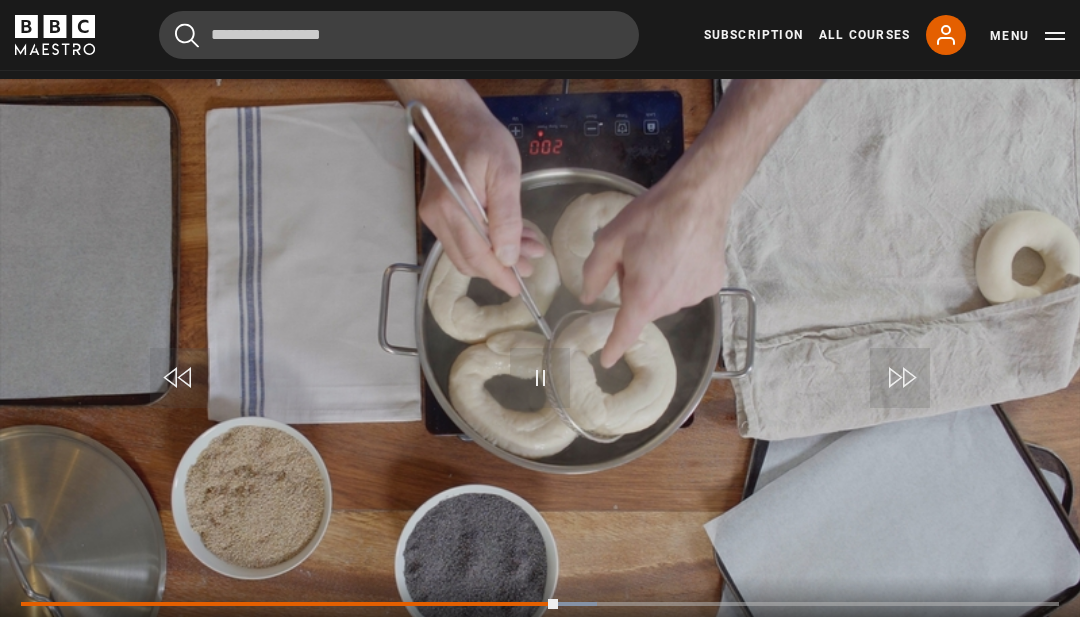 click on "Video Player is loading. Play Lesson Bagels 10s Skip Back 10 seconds Pause 10s Skip Forward 10 seconds Loaded :  55.48% Pause Mute Current Time  10:19 - Duration  19:59
[FIRST] [LAST]
Lesson 10
Bagels
1x Playback Rate 2x 1.5x 1x , selected 0.5x Captions captions off , selected English  Captions This is a modal window.
Lesson Completed
Up next
Burger buns
Cancel
Do you want to save this lesson?
Save lesson" at bounding box center [540, 383] 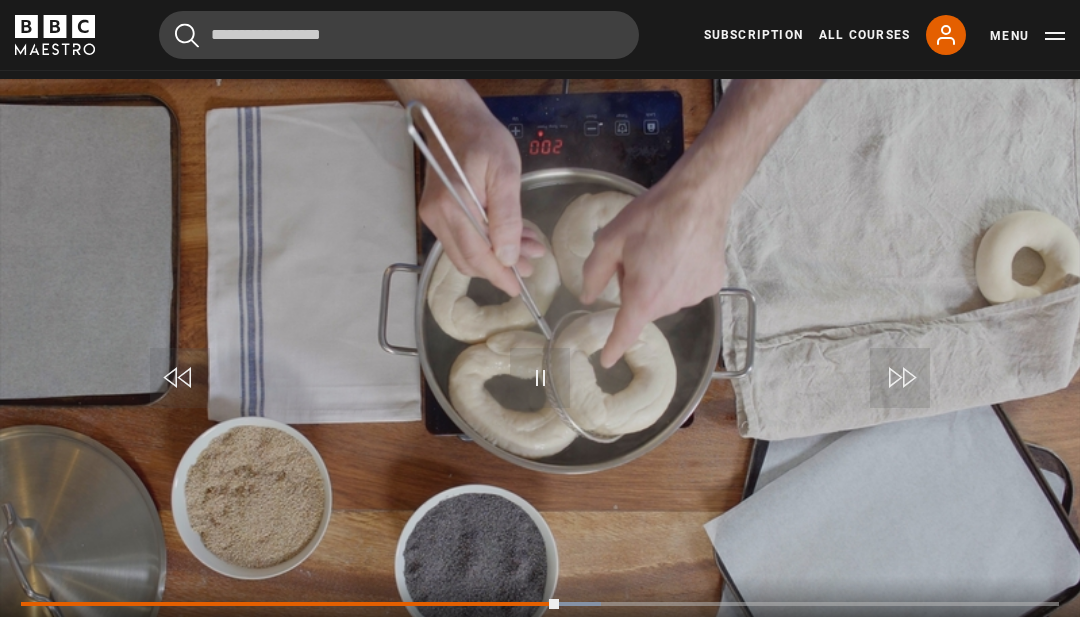 click at bounding box center [290, 604] 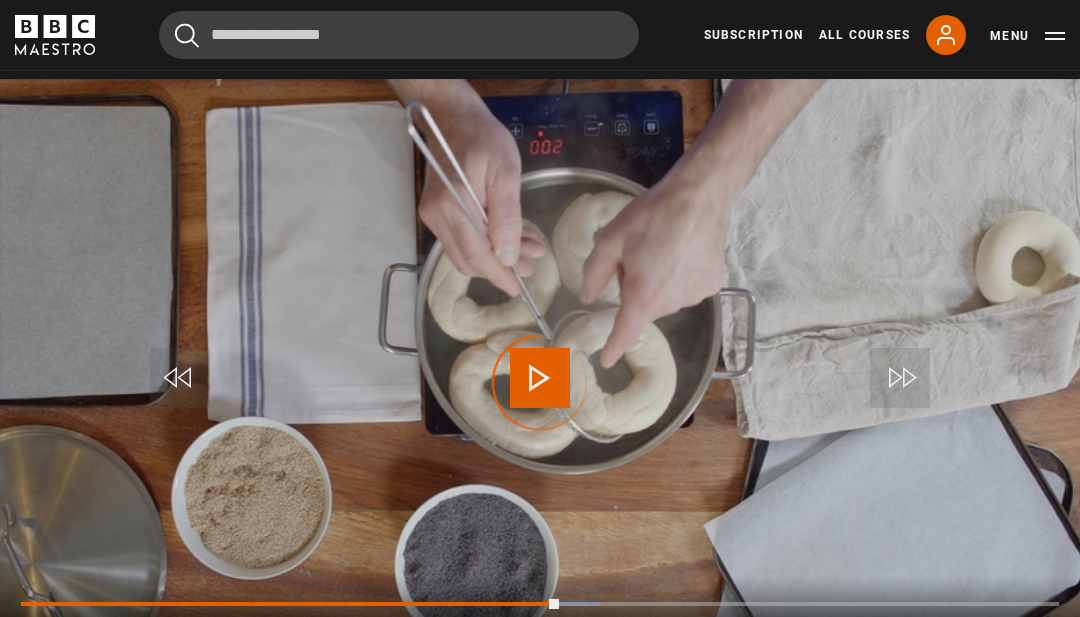 click at bounding box center (290, 604) 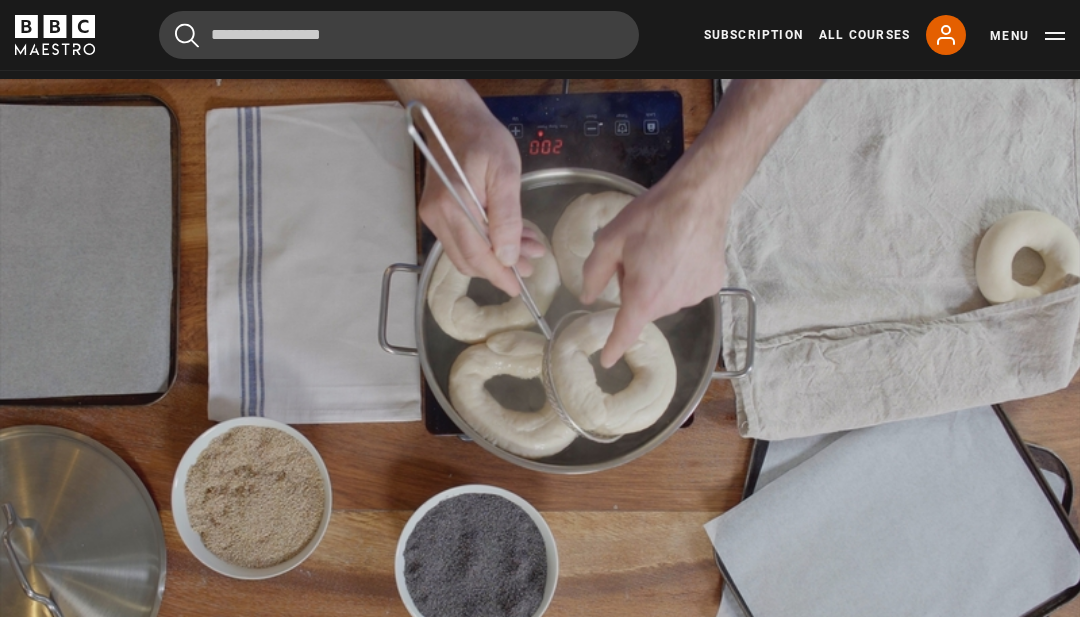 click on "Video Player is loading. Play Lesson Bagels 10s Skip Back 10 seconds Pause 10s Skip Forward 10 seconds Loaded :  49.03% Pause Mute Current Time  9:43 - Duration  19:59
[FIRST] [LAST]
Lesson 10
Bagels
1x Playback Rate 2x 1.5x 1x , selected 0.5x Captions captions off , selected English  Captions This is a modal window.
Lesson Completed
Up next
Burger buns
Cancel
Do you want to save this lesson?
Save lesson" at bounding box center (540, 383) 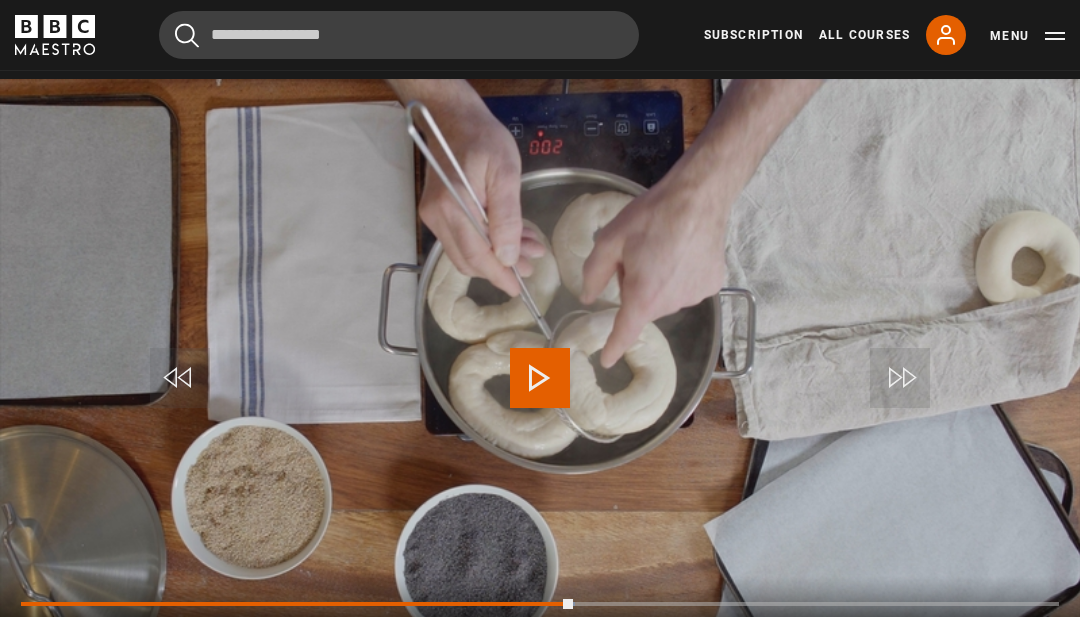 click on "10s Skip Back 10 seconds Play 10s Skip Forward 10 seconds Loaded :  53.37% Play Mute Current Time  10:37 - Duration  19:59
[FIRST] [LAST]
Lesson 10
Bagels
1x Playback Rate 2x 1.5x 1x , selected 0.5x Captions captions off , selected English  Captions" at bounding box center (540, 631) 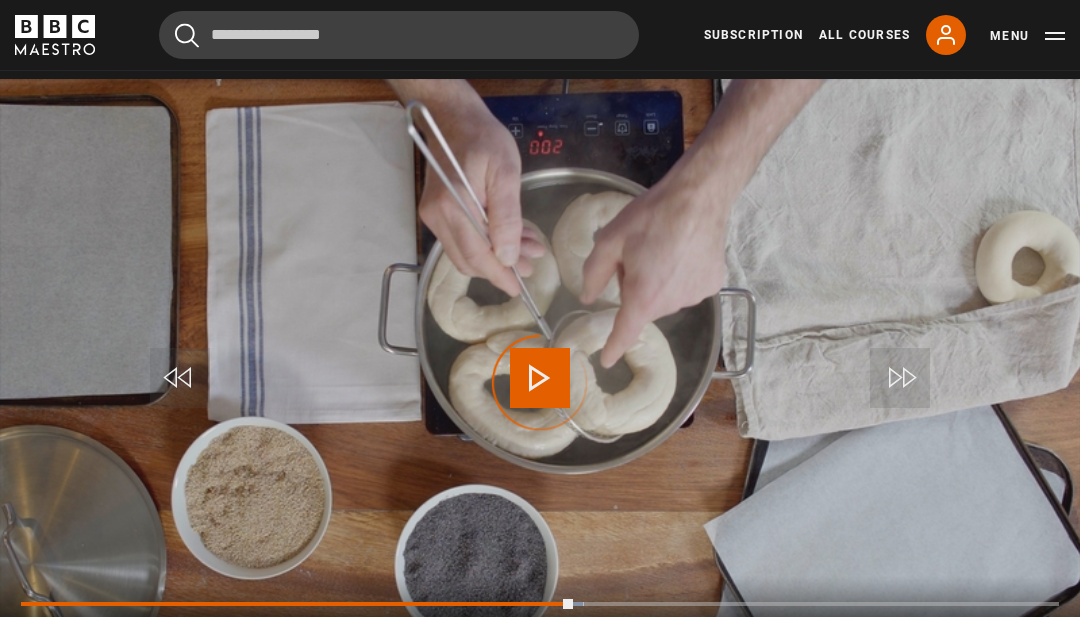 click at bounding box center [297, 604] 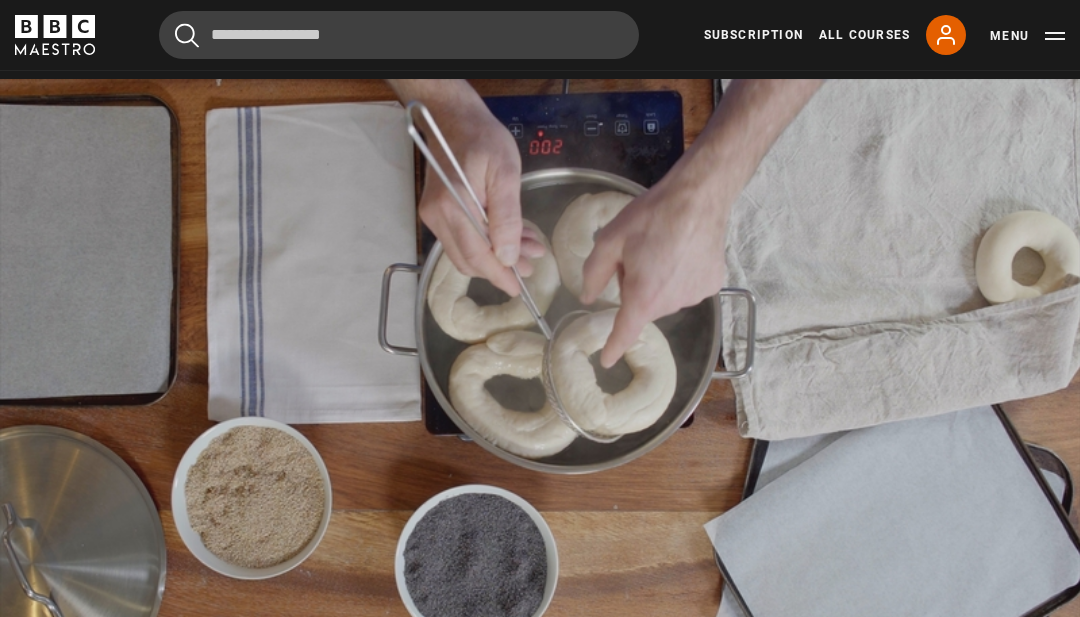 click on "Pause" at bounding box center (540, 378) 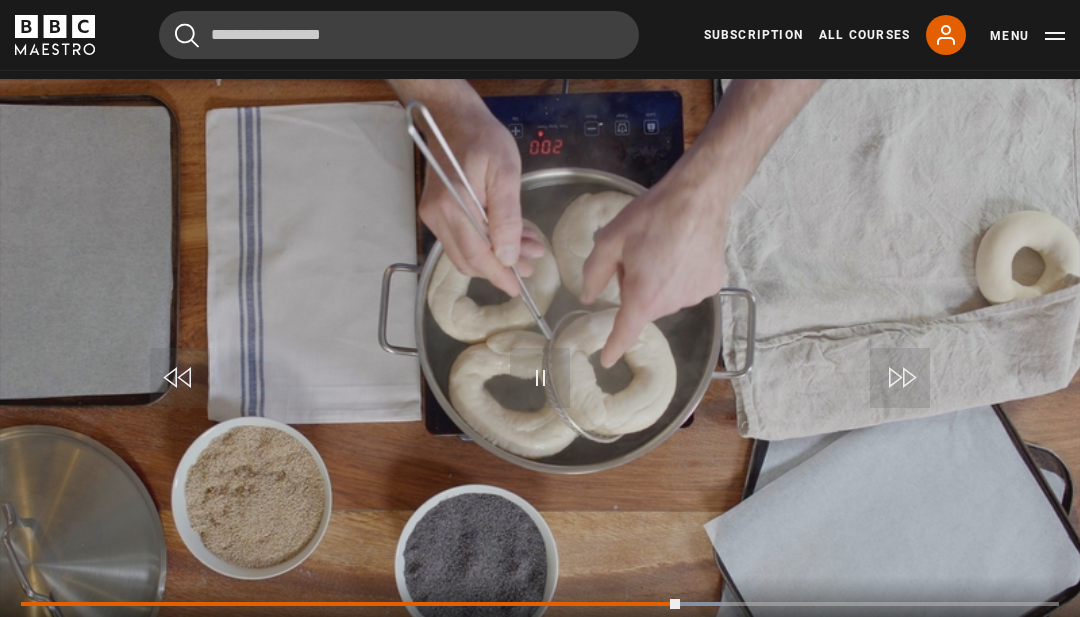 click on "10s Skip Back 10 seconds Pause 10s Skip Forward 10 seconds Loaded :  67.55% Pause Mute Current Time  12:41 - Duration  19:59
[FIRST] [LAST]
Lesson 10
Bagels
1x Playback Rate 2x 1.5x 1x , selected 0.5x Captions captions off , selected English  Captions" at bounding box center [540, 631] 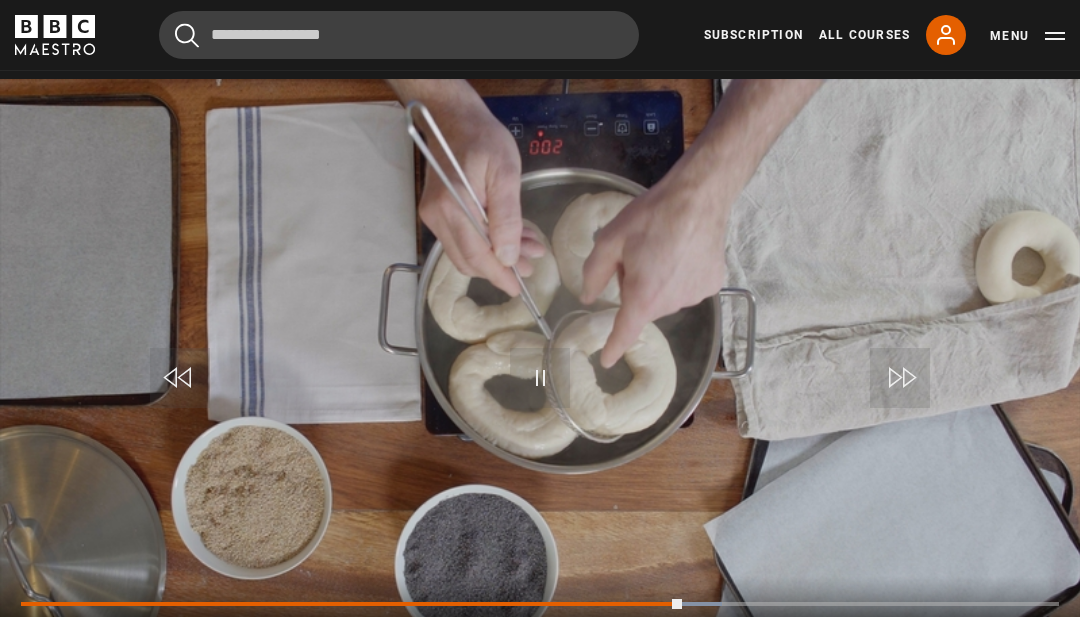 click at bounding box center [351, 604] 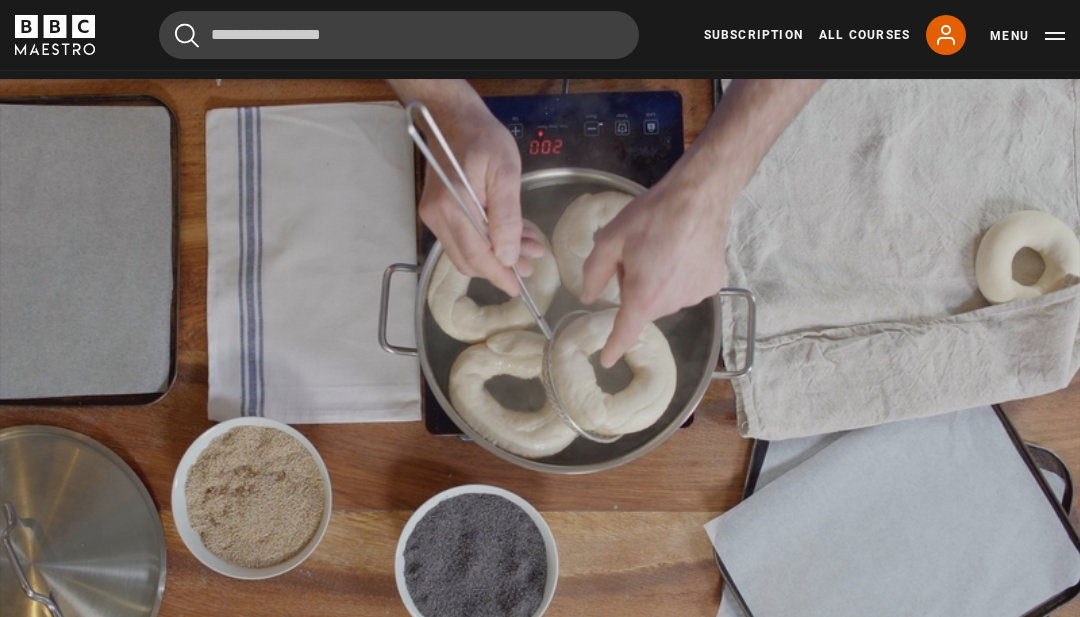 click on "Video Player is loading. Play Lesson Bagels 10s Skip Back 10 seconds Pause 10s Skip Forward 10 seconds Loaded :  77.97% Pause Mute Current Time  14:49 - Duration  19:59
[FIRST] [LAST]
Lesson 10
Bagels
1x Playback Rate 2x 1.5x 1x , selected 0.5x Captions captions off , selected English  Captions This is a modal window.
Lesson Completed
Up next
Burger buns
Cancel
Do you want to save this lesson?
Save lesson" at bounding box center [540, 383] 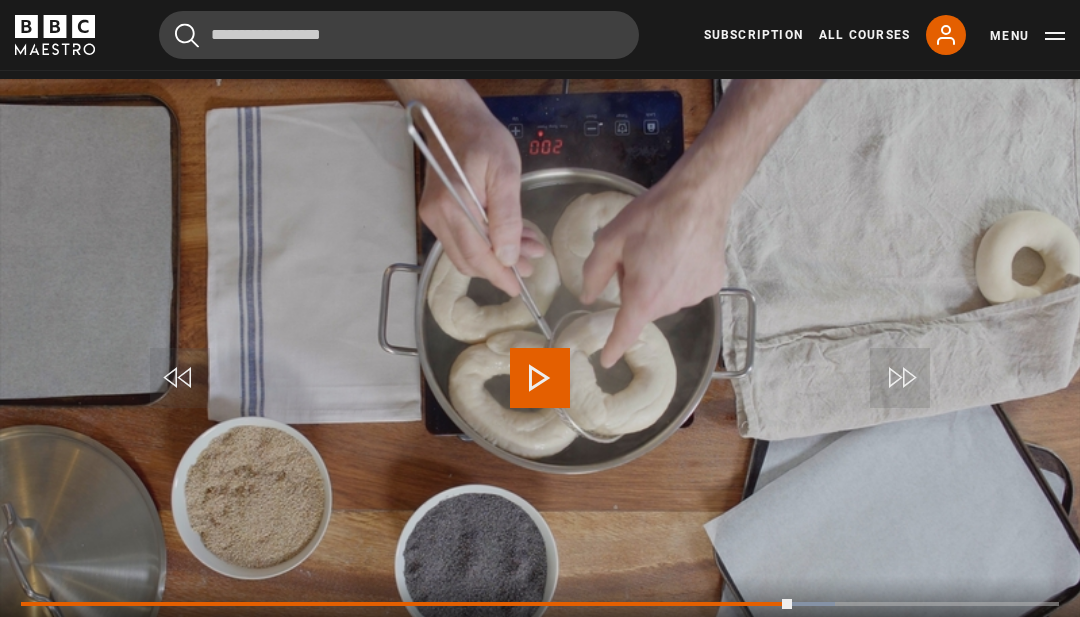 click on "10s Skip Back 10 seconds Play 10s Skip Forward 10 seconds Loaded :  78.38% Play Mute Current Time  14:50 - Duration  19:59
[FIRST] [LAST]
Lesson 10
Bagels
1x Playback Rate 2x 1.5x 1x , selected 0.5x Captions captions off , selected English  Captions" at bounding box center [540, 631] 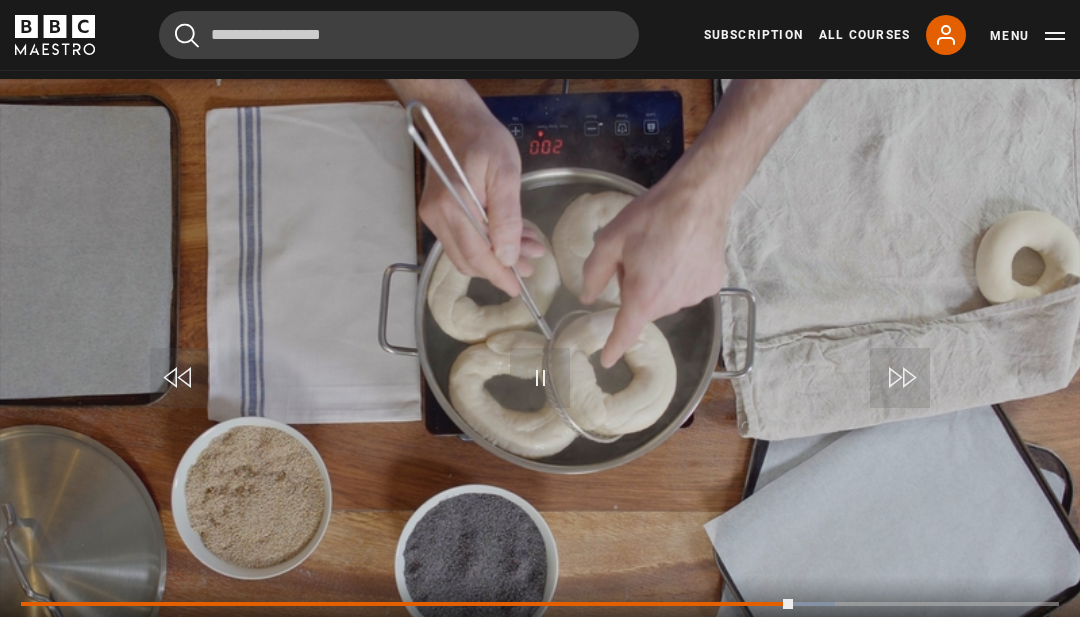 click at bounding box center (407, 604) 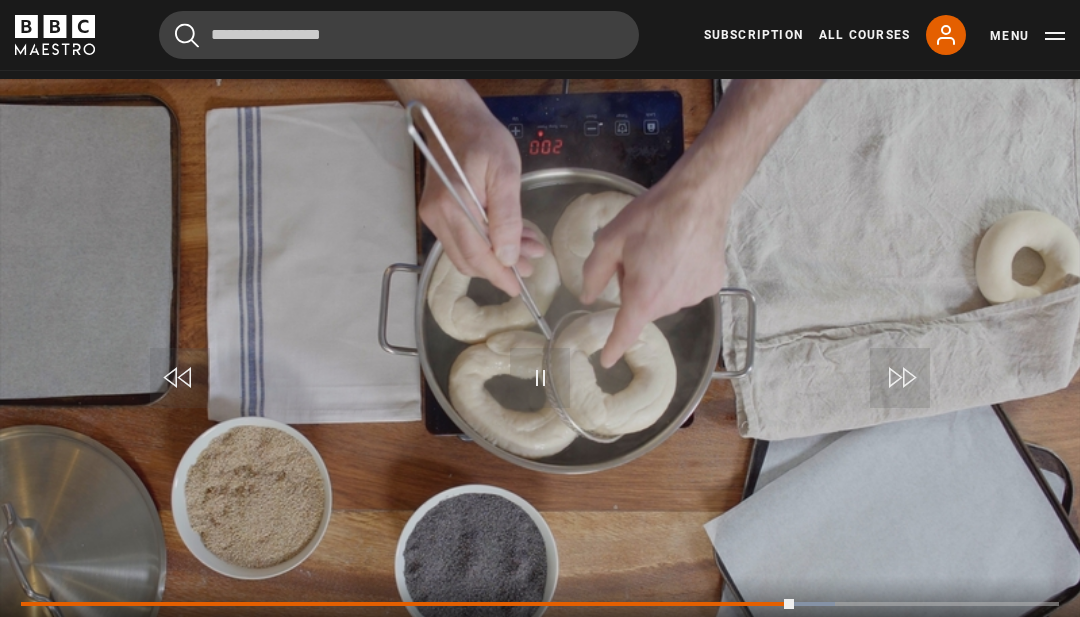 click at bounding box center (407, 604) 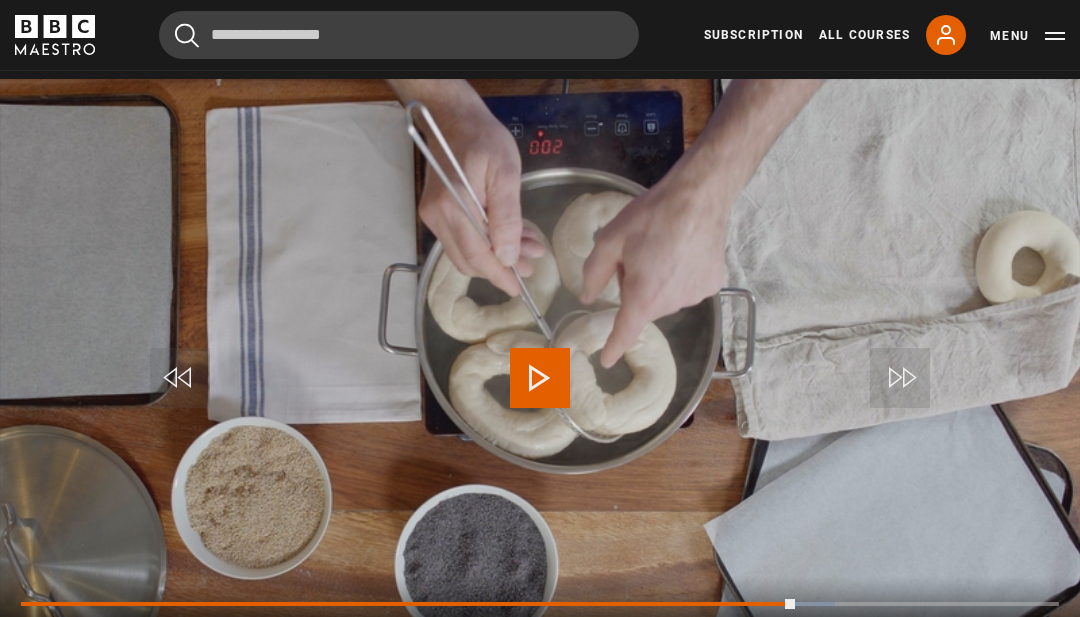 click at bounding box center [408, 604] 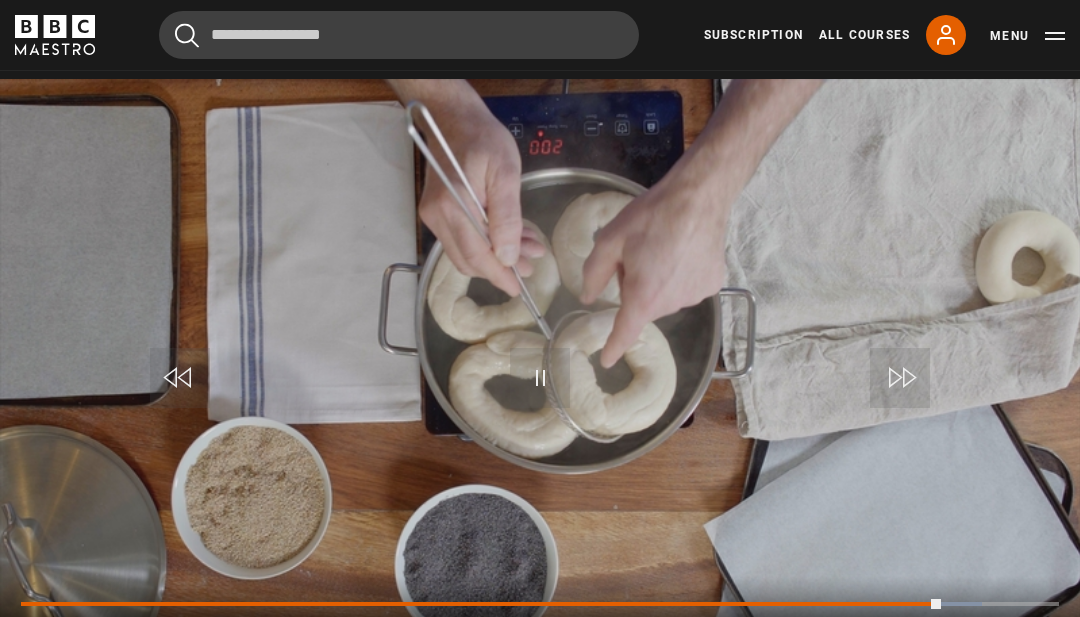 click on "10s Skip Back 10 seconds Pause 10s Skip Forward 10 seconds Loaded :  92.55% Pause Mute Current Time  17:42 - Duration  19:59
[FIRST] [LAST]
Lesson 10
Bagels
1x Playback Rate 2x 1.5x 1x , selected 0.5x Captions captions off , selected English  Captions" at bounding box center [540, 631] 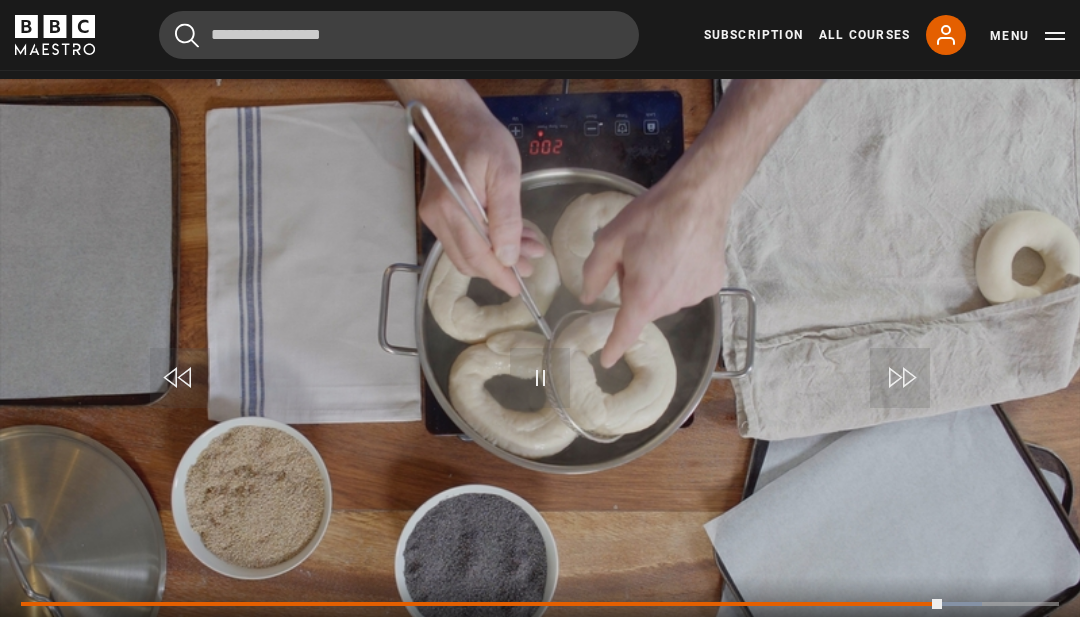 click on "10s Skip Back 10 seconds Pause 10s Skip Forward 10 seconds Loaded :  92.55% Pause Mute Current Time  17:43 - Duration  19:59
[FIRST] [LAST]
Lesson 10
Bagels
1x Playback Rate 2x 1.5x 1x , selected 0.5x Captions captions off , selected English  Captions" at bounding box center (540, 631) 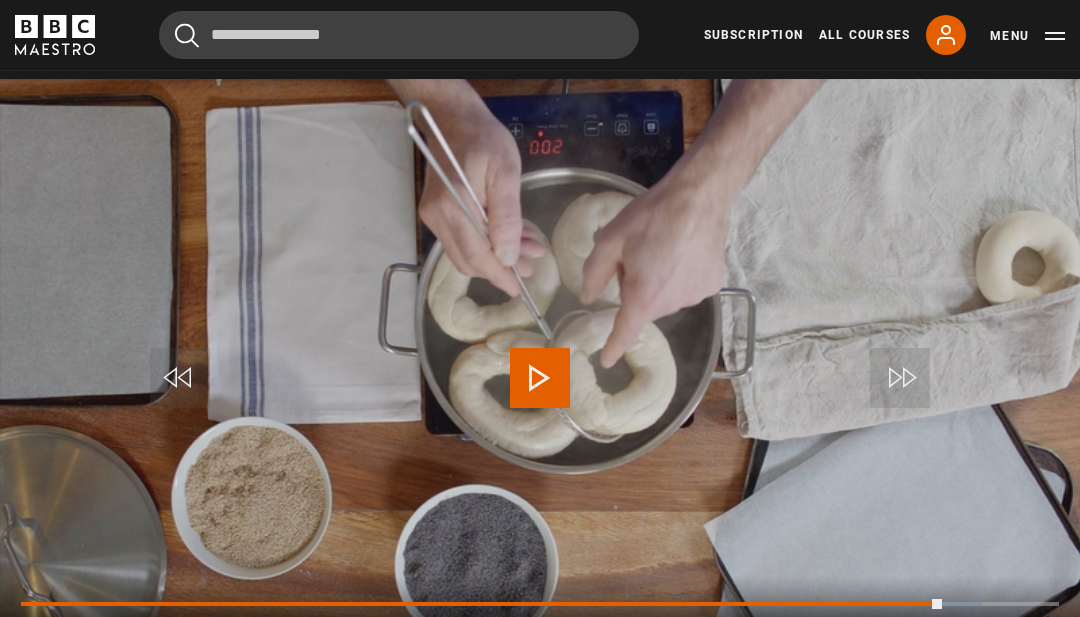 click at bounding box center (481, 604) 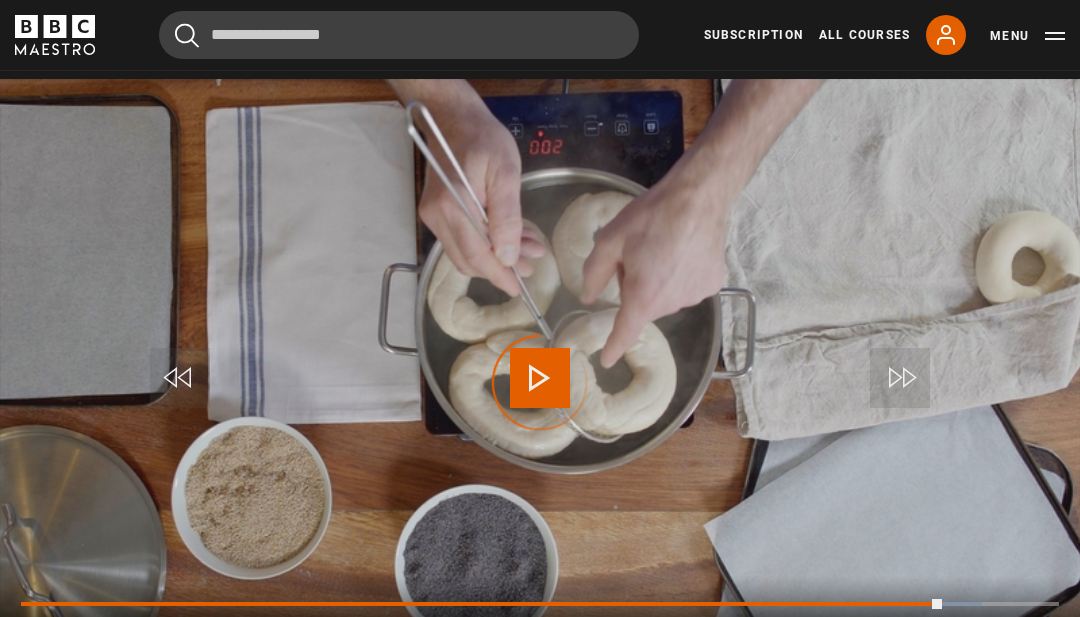 click at bounding box center [482, 604] 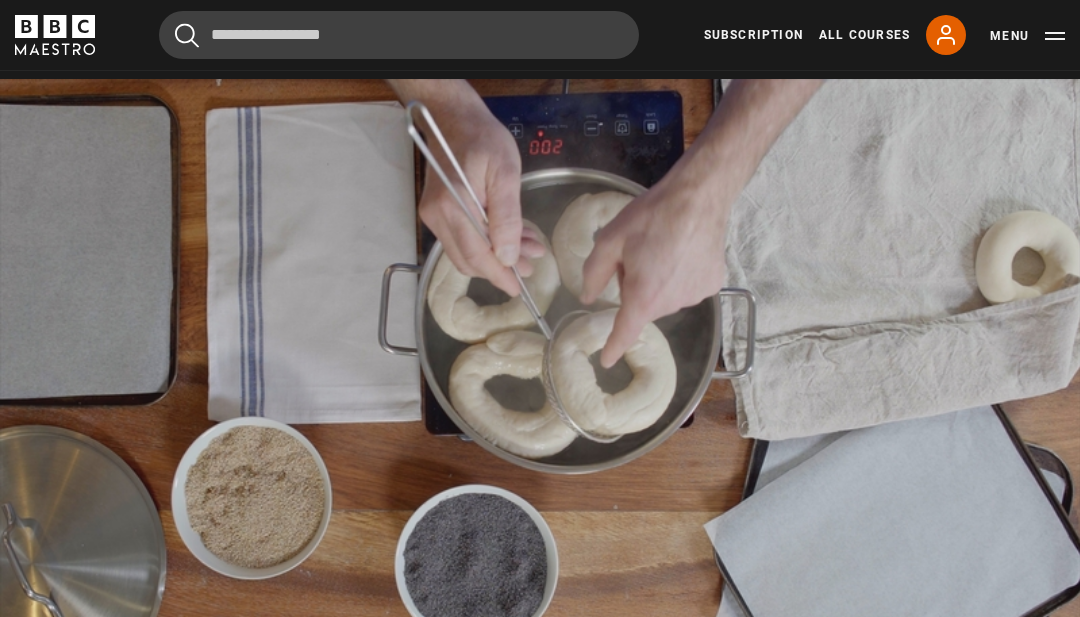 click on "Video Player is loading. Play Lesson Bagels 10s Skip Back 10 seconds Pause 10s Skip Forward 10 seconds Loaded :  99.64% Pause Mute Current Time  19:20 - Duration  19:59
[FIRST] [LAST]
Lesson 10
Bagels
1x Playback Rate 2x 1.5x 1x , selected 0.5x Captions captions off , selected English  Captions This is a modal window.
Lesson Completed
Up next
Burger buns
Cancel
Do you want to save this lesson?
Save lesson" at bounding box center [540, 383] 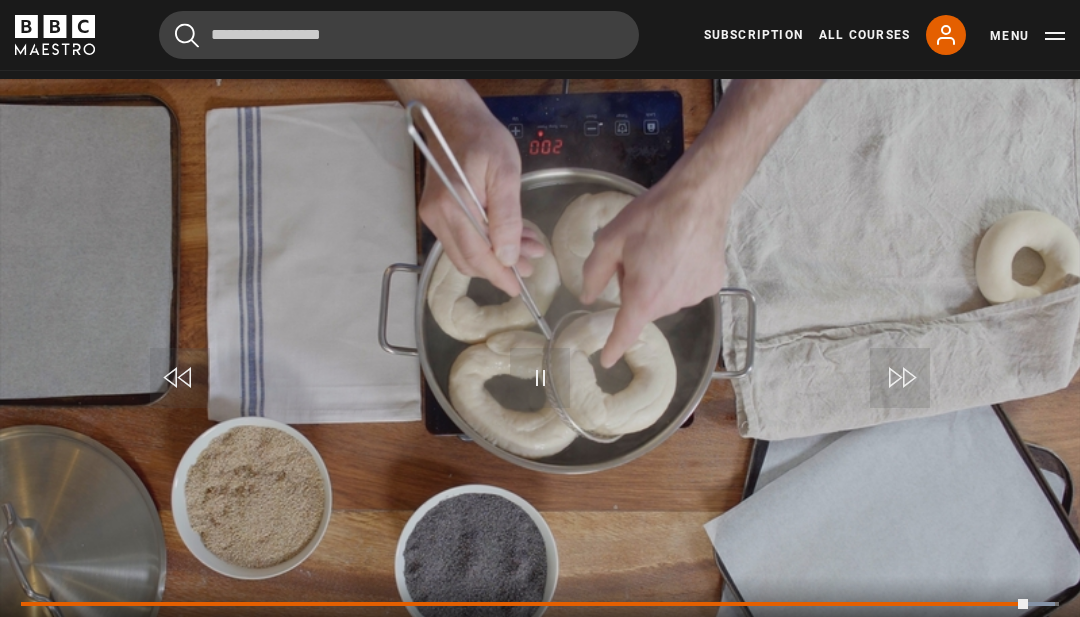 click at bounding box center [524, 604] 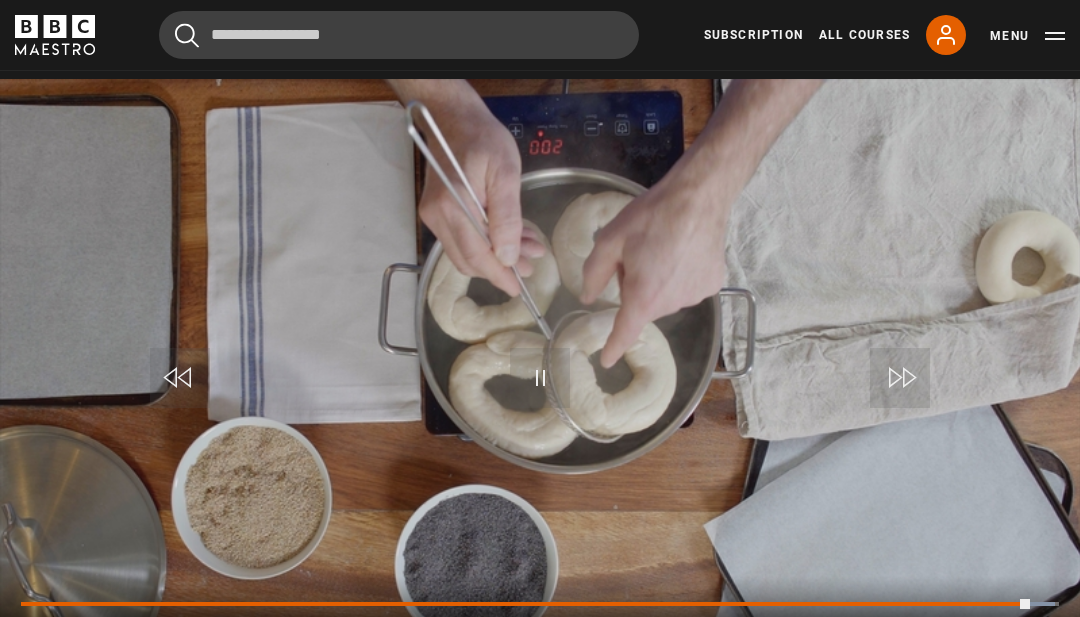 click at bounding box center [525, 604] 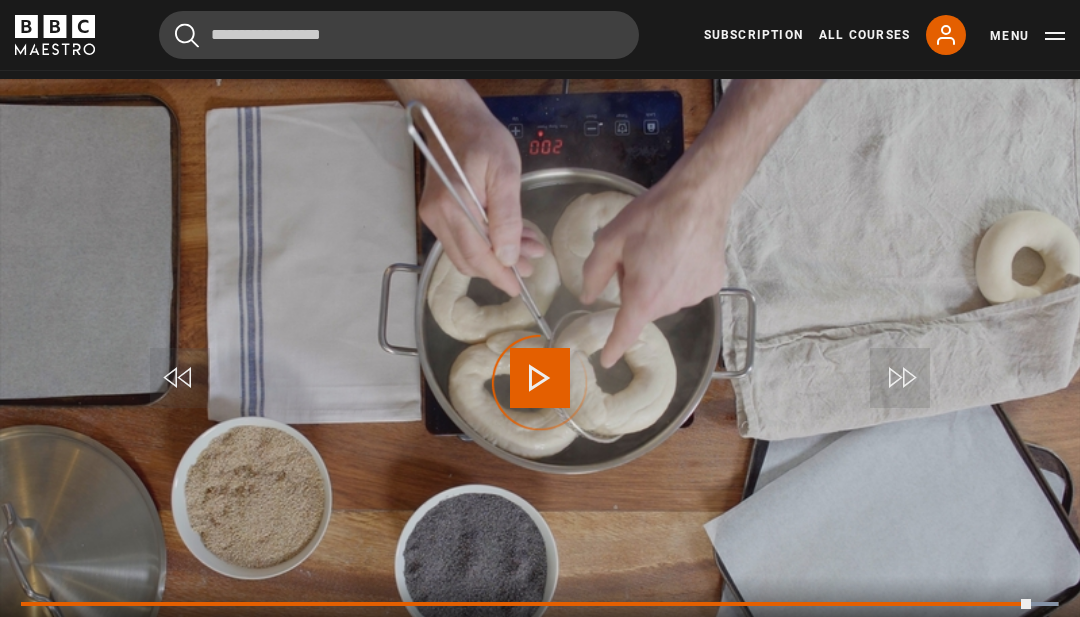 click at bounding box center [526, 604] 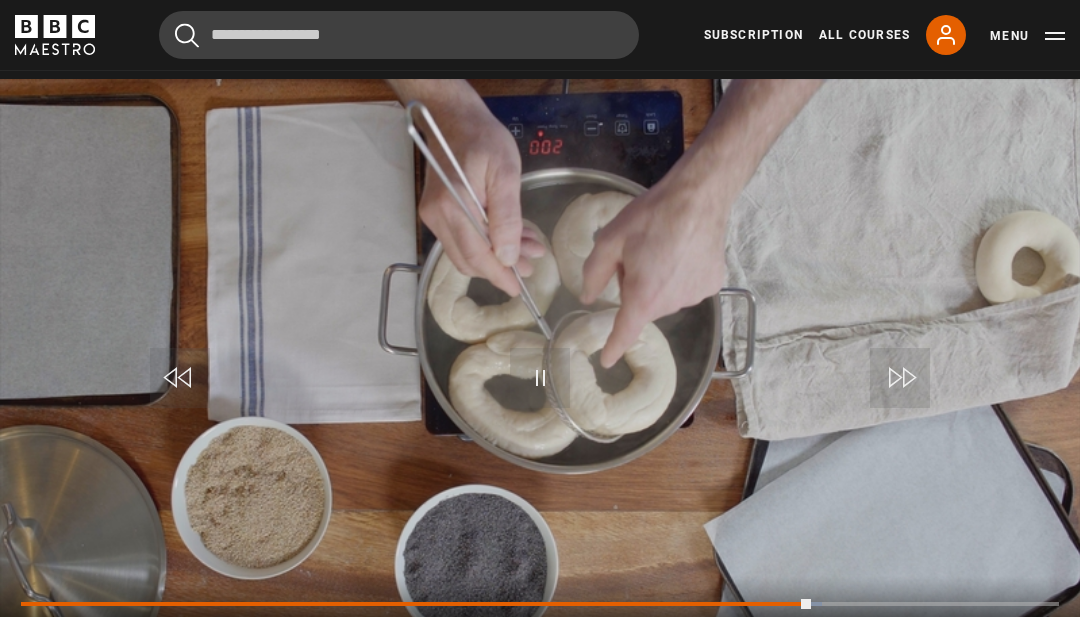 click on "10s Skip Back 10 seconds Pause 10s Skip Forward 10 seconds Loaded :  77.14% Pause Mute Current Time  15:11 - Duration  19:59
[FIRST] [LAST]
Lesson 10
Bagels
1x Playback Rate 2x 1.5x 1x , selected 0.5x Captions captions off , selected English  Captions" at bounding box center [540, 631] 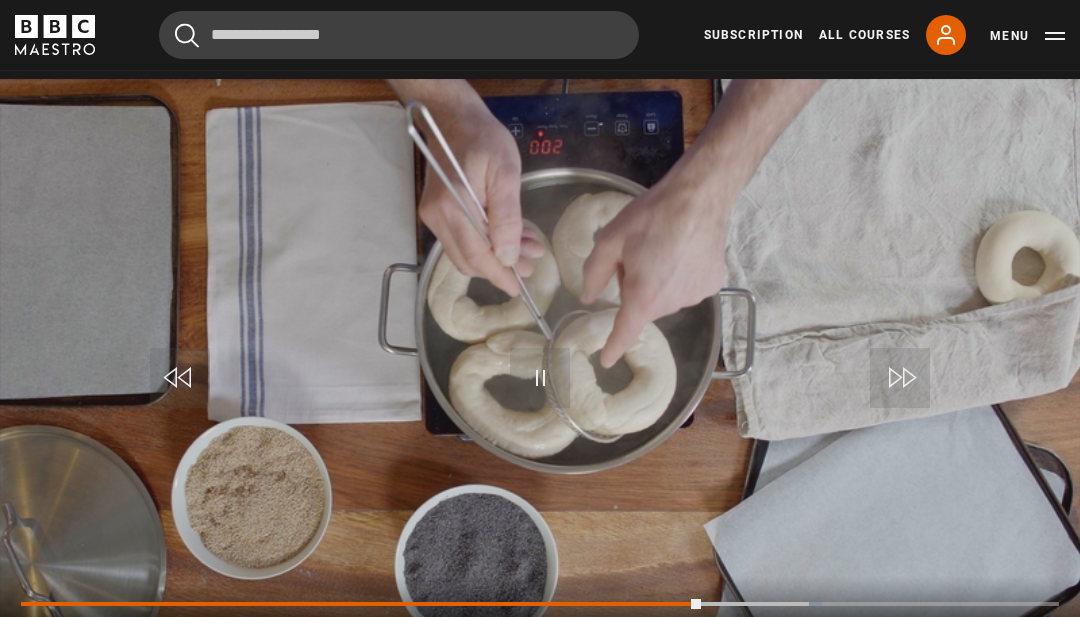 click at bounding box center (361, 604) 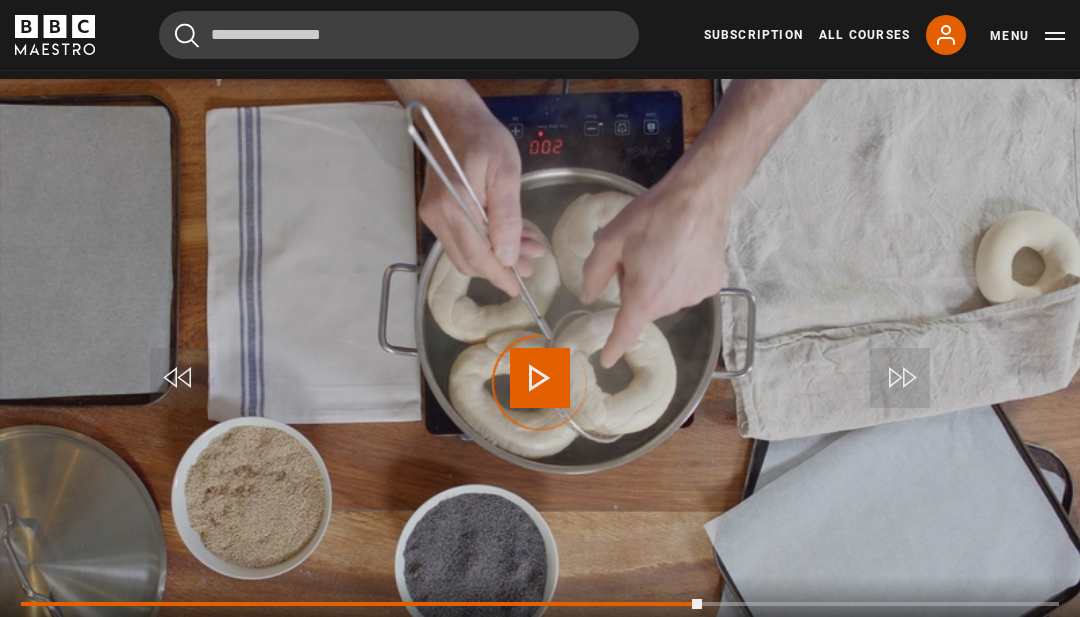 click at bounding box center [362, 604] 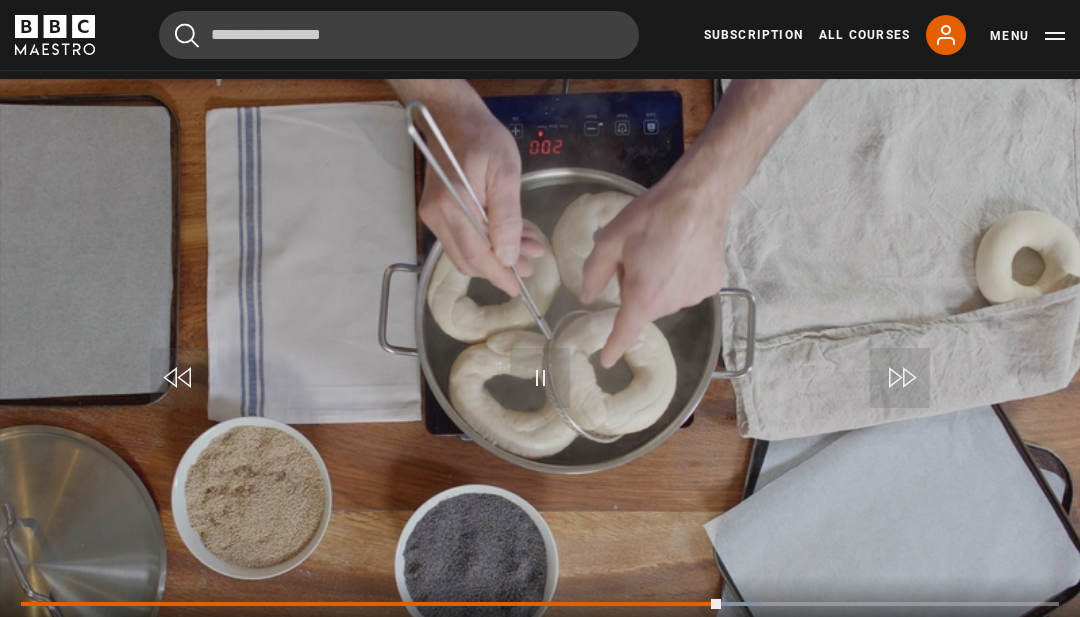click on "Video Player is loading. Play Lesson Bagels 10s Skip Back 10 seconds Pause 10s Skip Forward 10 seconds Loaded :  71.30% Pause Mute Current Time  13:28 - Duration  19:59
[FIRST] [LAST]
Lesson 10
Bagels
1x Playback Rate 2x 1.5x 1x , selected 0.5x Captions captions off , selected English  Captions This is a modal window.
Lesson Completed
Up next
Burger buns
Cancel
Do you want to save this lesson?
Save lesson" at bounding box center (540, 383) 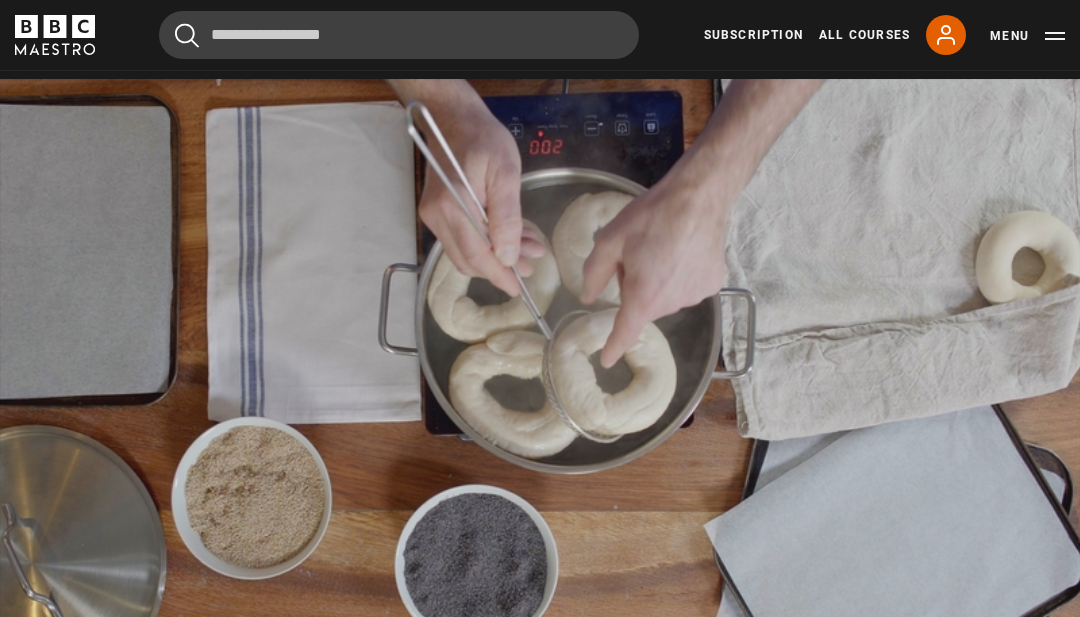 click on "Video Player is loading. Play Lesson Bagels 10s Skip Back 10 seconds Pause 10s Skip Forward 10 seconds Loaded :  72.13% Pause Mute Current Time  13:36 - Duration  19:59
[FIRST] [LAST]
Lesson 10
Bagels
1x Playback Rate 2x 1.5x 1x , selected 0.5x Captions captions off , selected English  Captions This is a modal window.
Lesson Completed
Up next
Burger buns
Cancel
Do you want to save this lesson?
Save lesson" at bounding box center [540, 383] 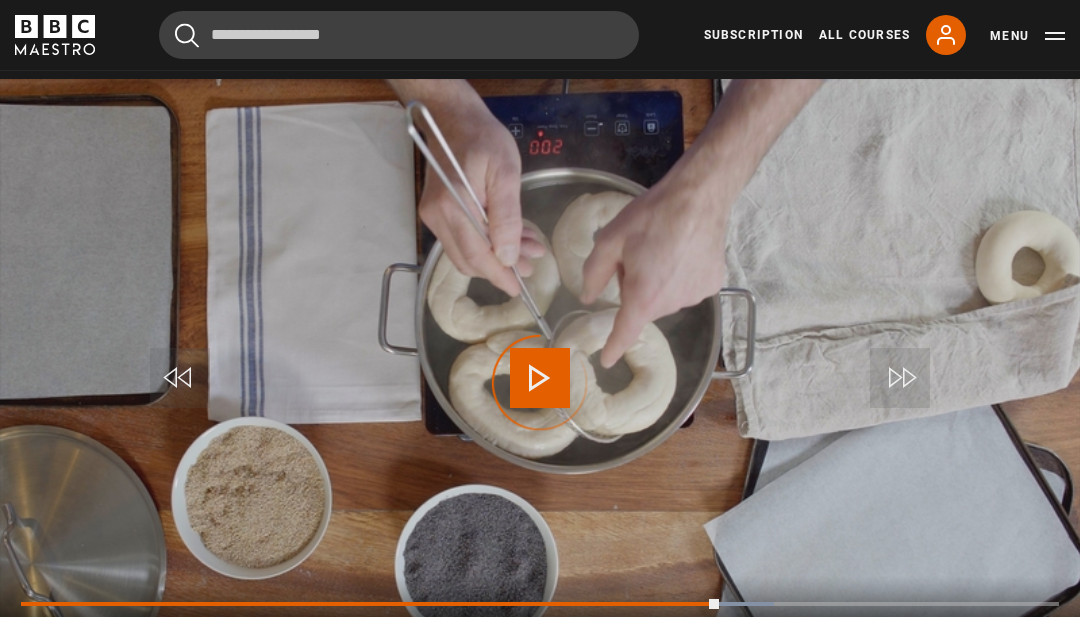 click at bounding box center [370, 604] 